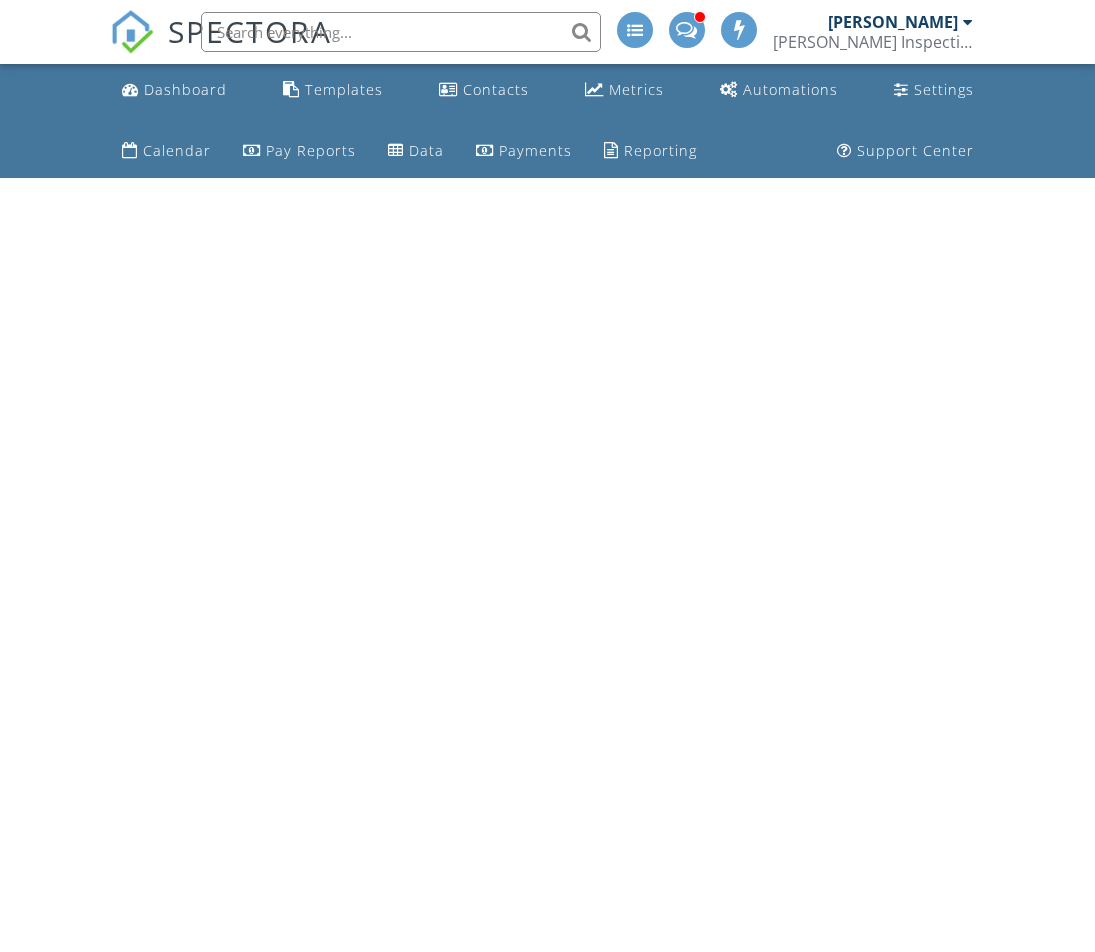 scroll, scrollTop: 0, scrollLeft: 0, axis: both 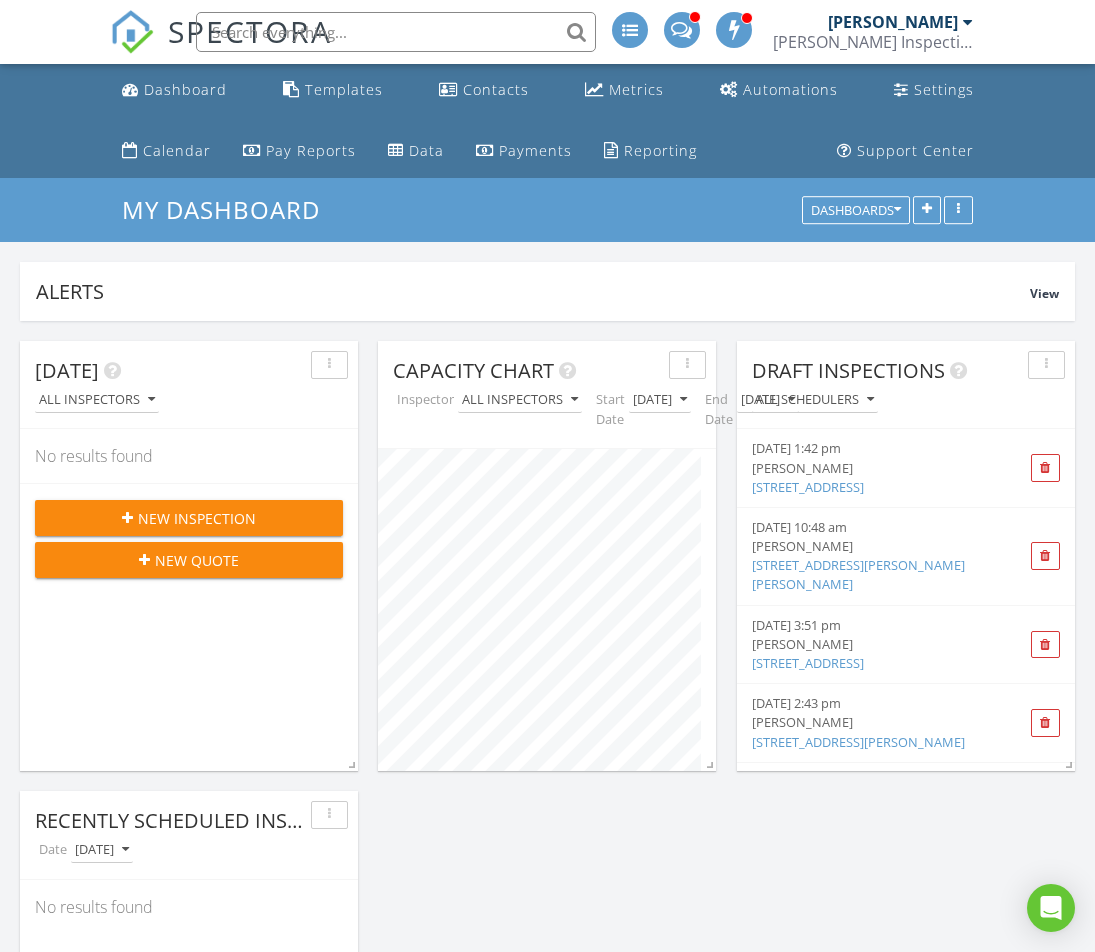 click on "Today
All Inspectors
No results found       New Inspection     New Quote         Map               + − Leaflet  |  © MapTiler   © OpenStreetMap contributors     Calendar                 July 2025 today list day week cal wk 4 wk month Sun Mon Tue Wed Thu Fri Sat 29 30
8a - 8p
Nic Vacation
9a - 12p
54 S Lakewood Dr, Centralia 62801
9a - 10a
54 Lakewood Dr Centralia radon pick up #25 #32 (54 S Lakewood Dr, Centralia)
1:30p - 4:30p
217 Cascade Dr, Belleville 62223" at bounding box center [547, 1856] 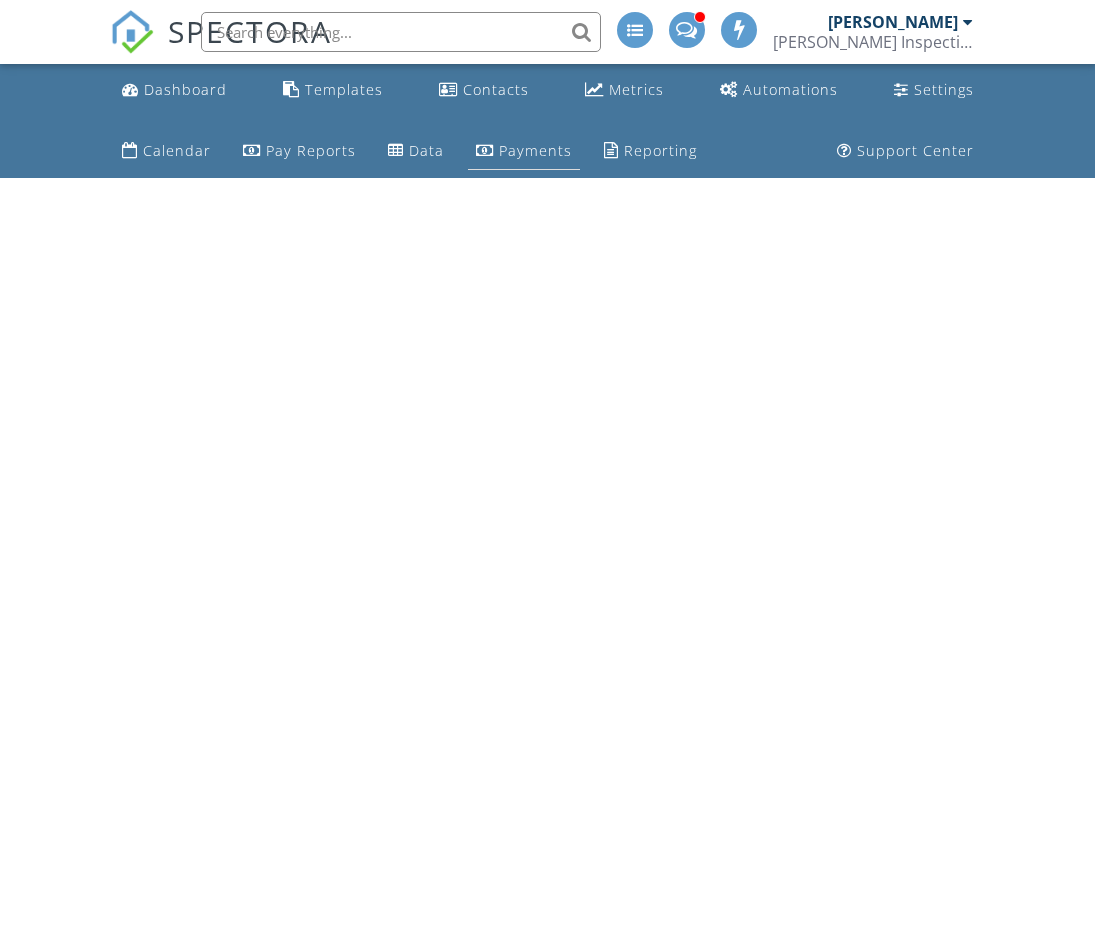 scroll, scrollTop: 0, scrollLeft: 0, axis: both 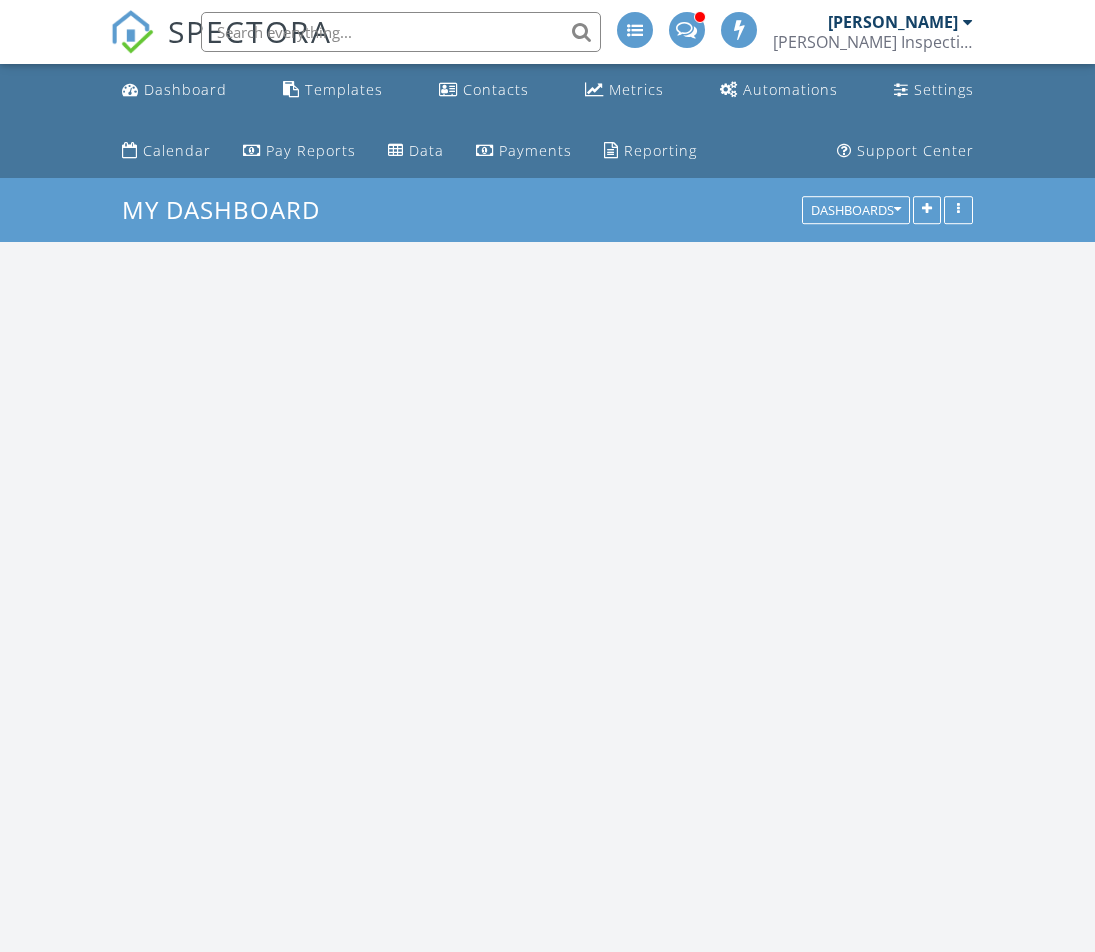 click on "[PERSON_NAME]" at bounding box center (893, 22) 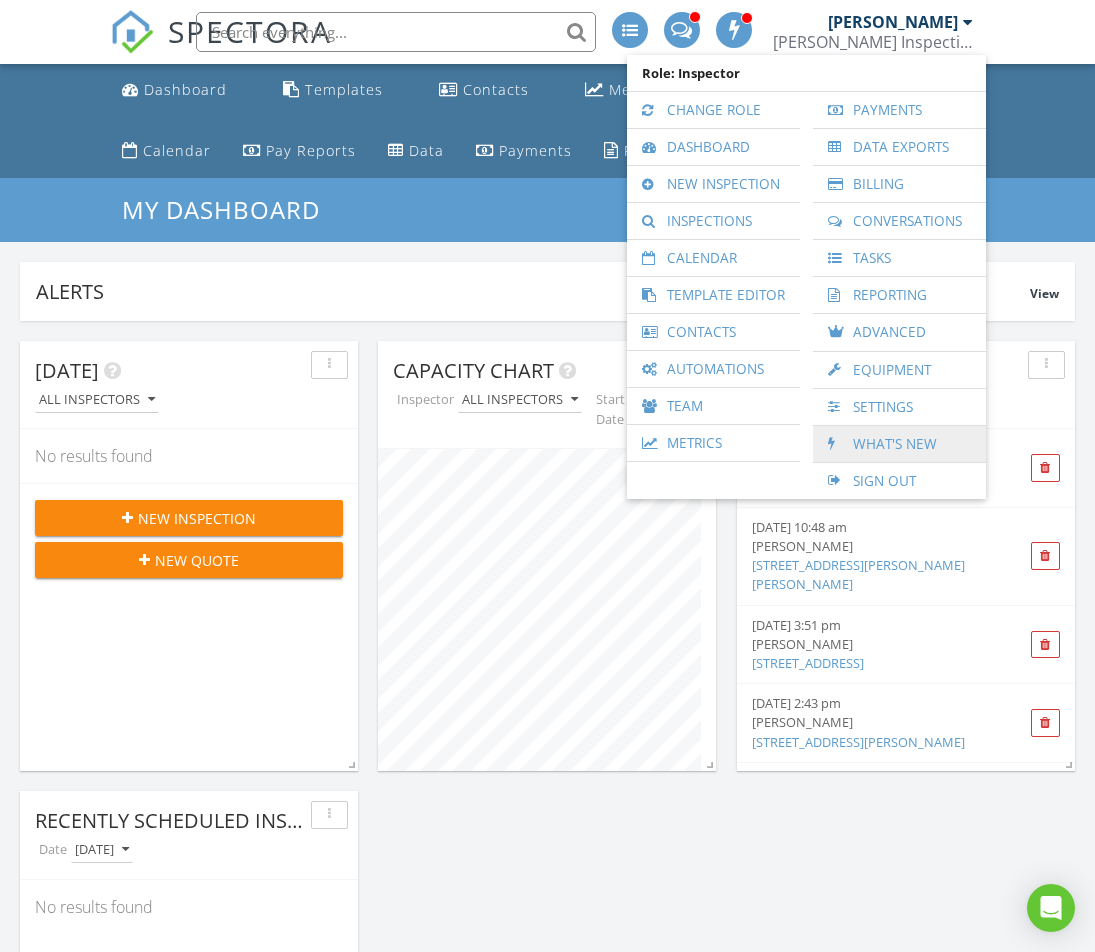 scroll, scrollTop: 999570, scrollLeft: 999662, axis: both 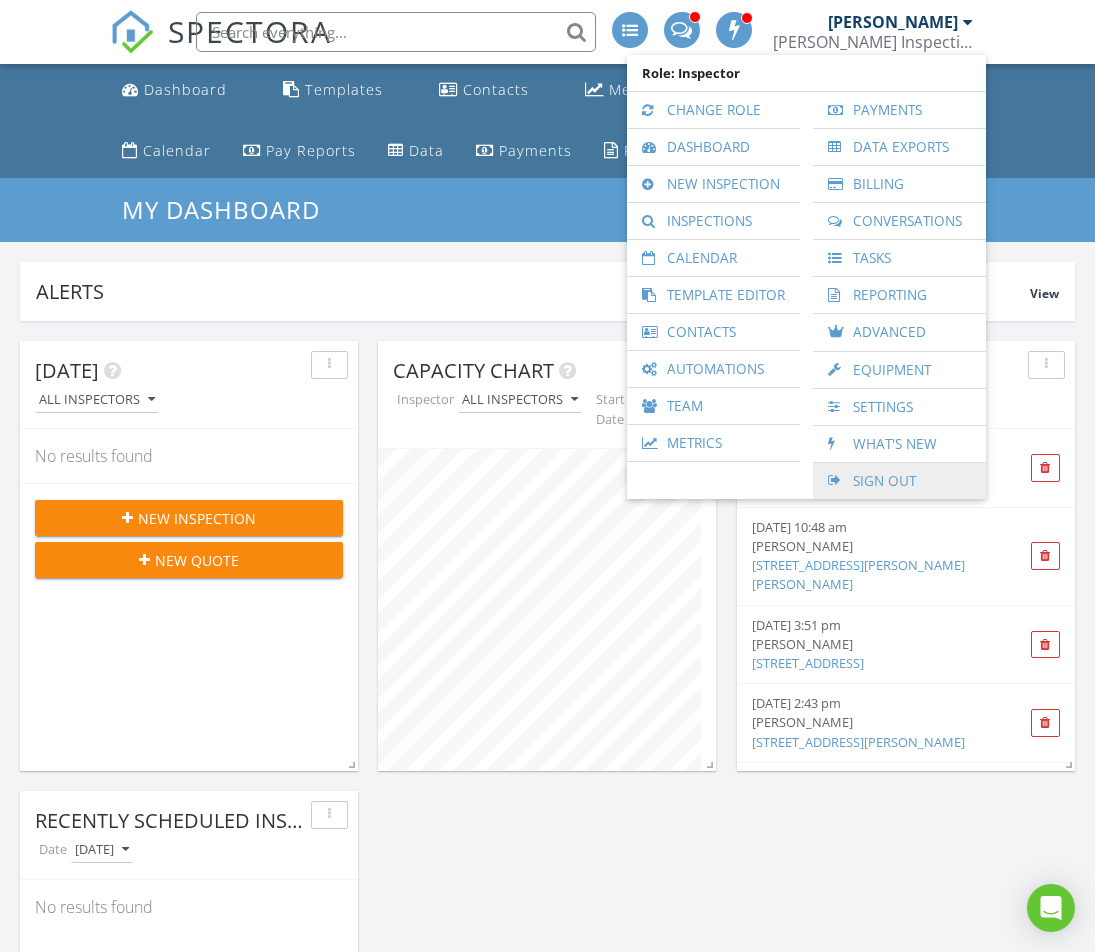 drag, startPoint x: 891, startPoint y: 472, endPoint x: 900, endPoint y: 453, distance: 21.023796 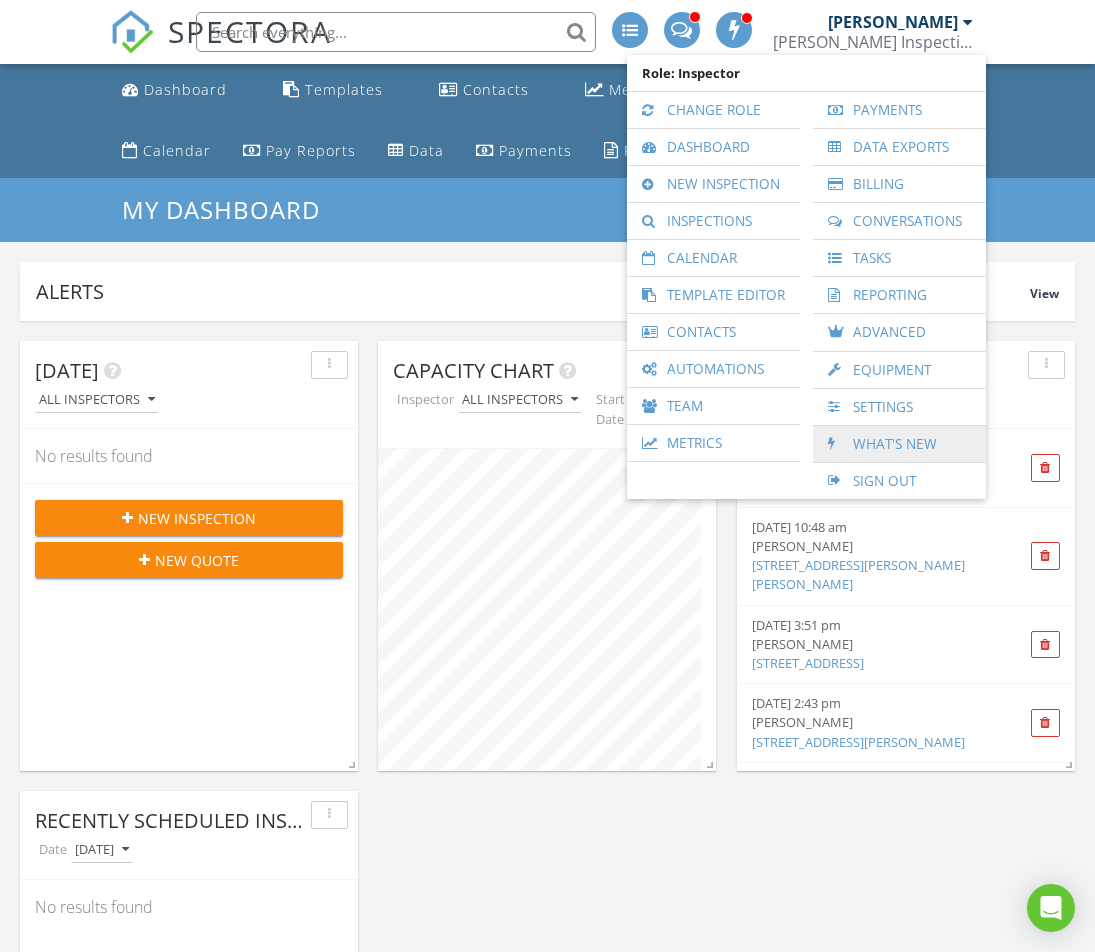 click on "Sign Out" at bounding box center [899, 481] 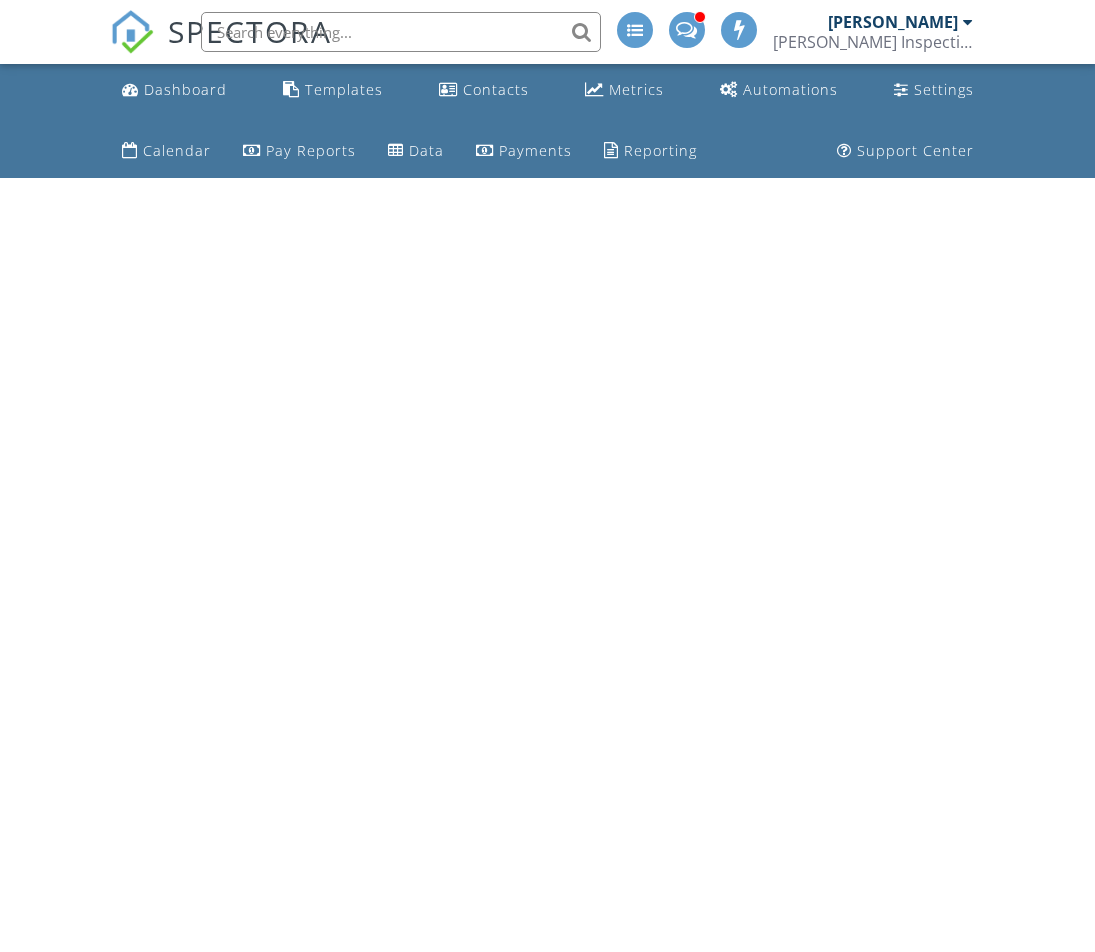 scroll, scrollTop: 0, scrollLeft: 0, axis: both 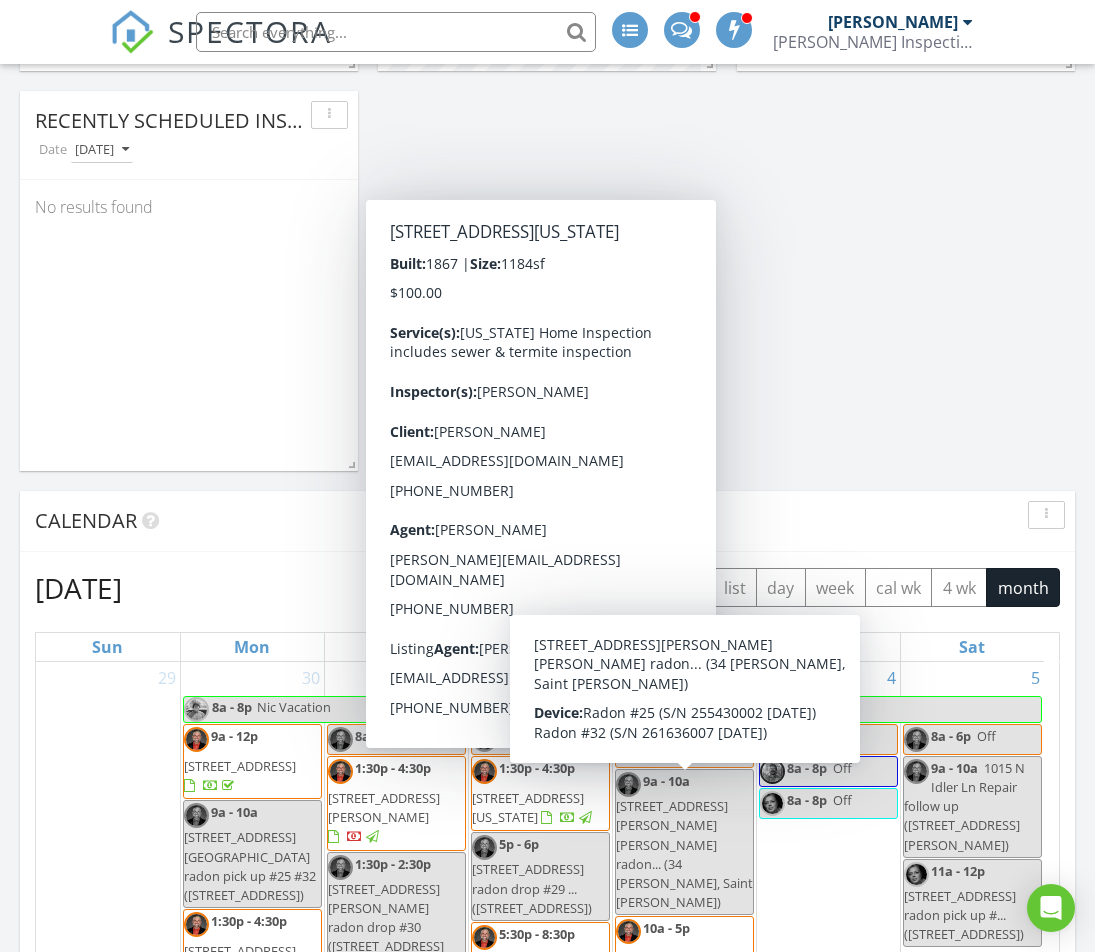 click on "Calendar" at bounding box center [532, 521] 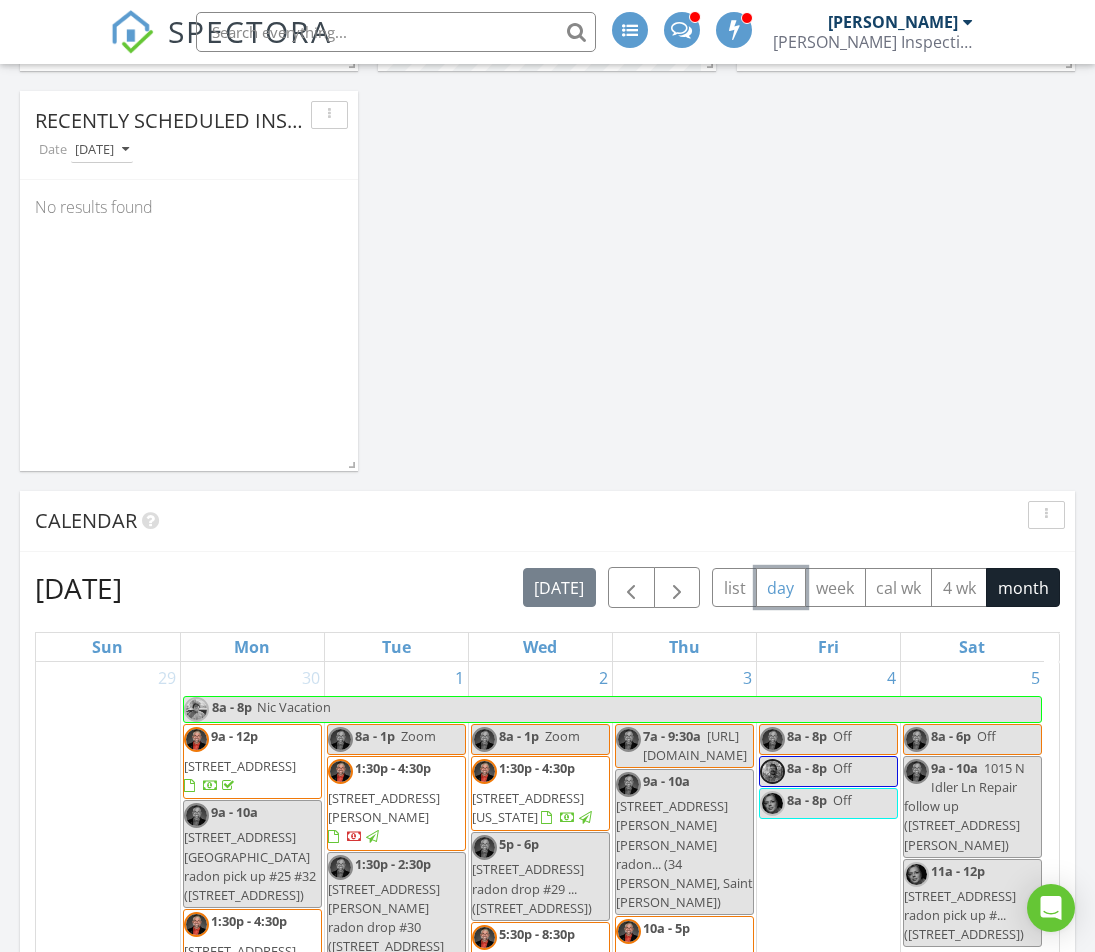 click on "day" at bounding box center (781, 587) 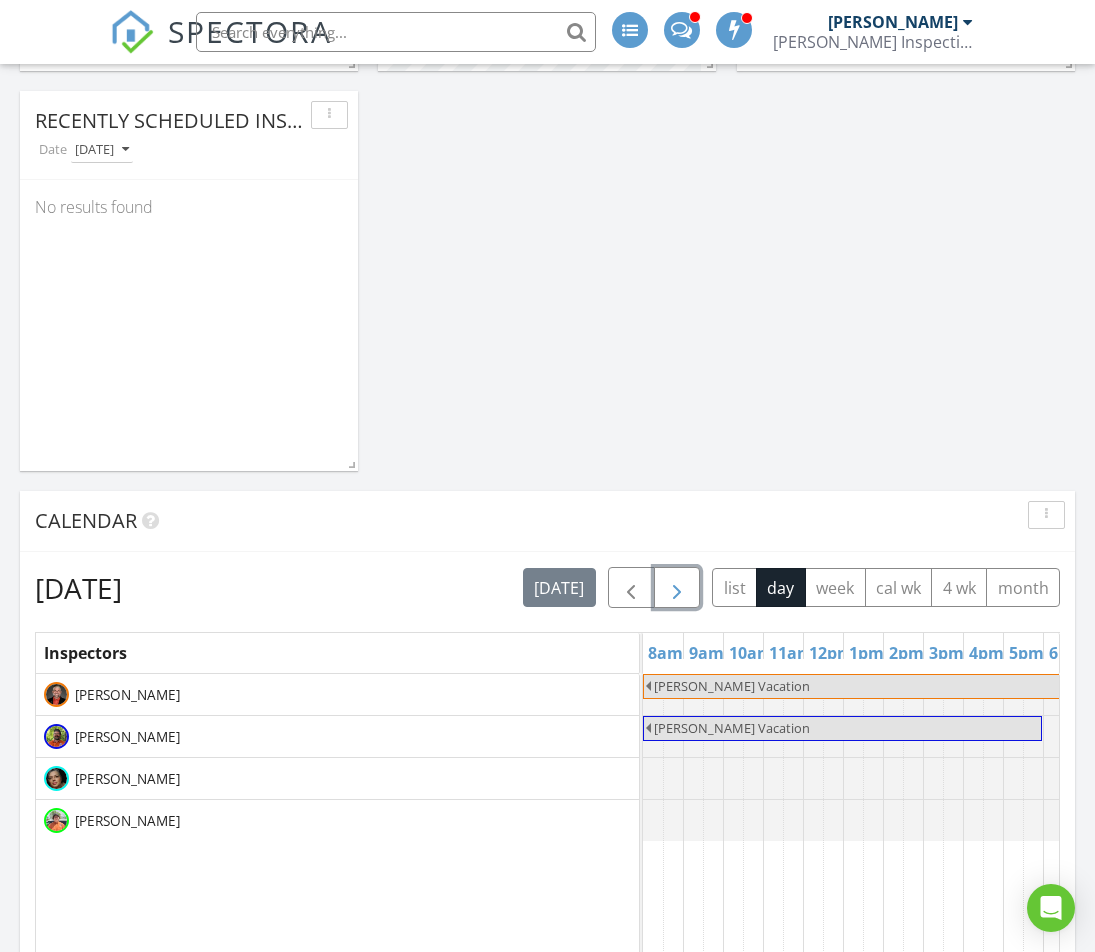 click at bounding box center (677, 588) 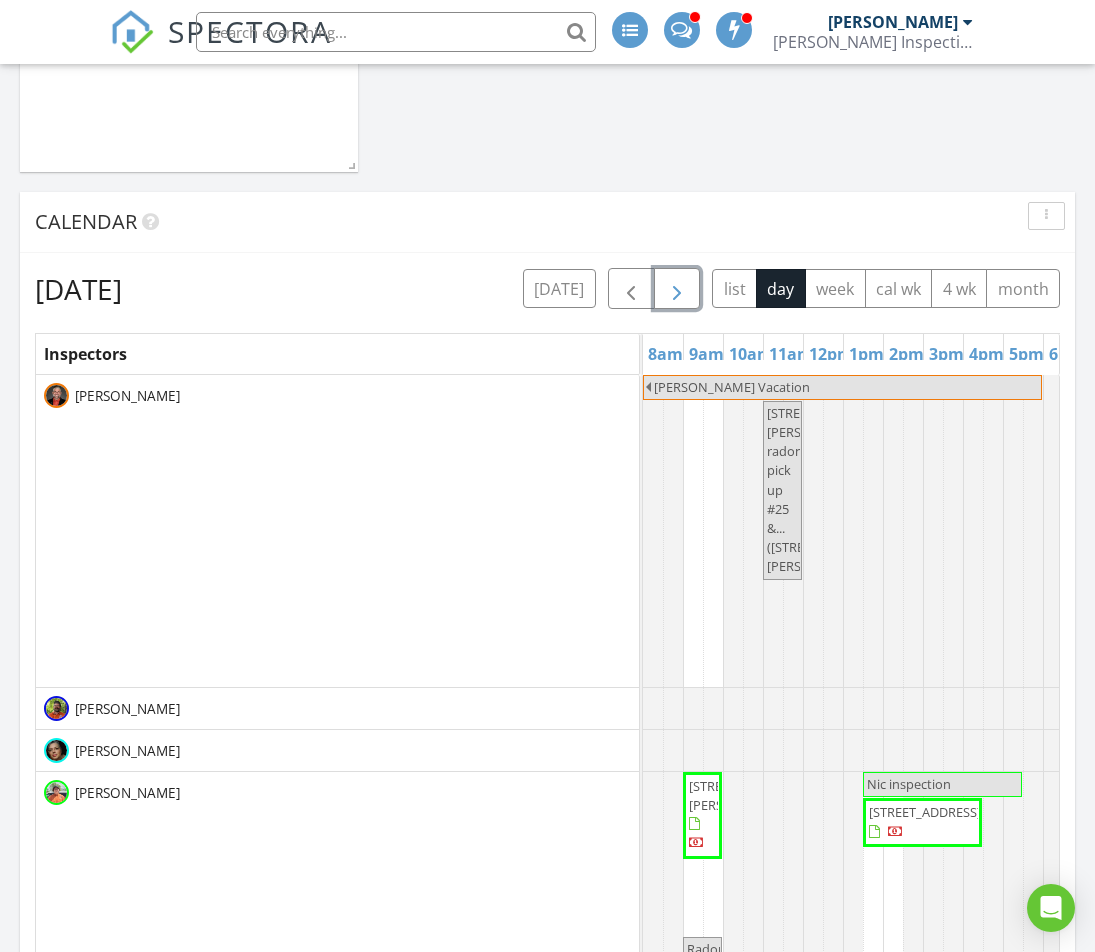 scroll, scrollTop: 1000, scrollLeft: 0, axis: vertical 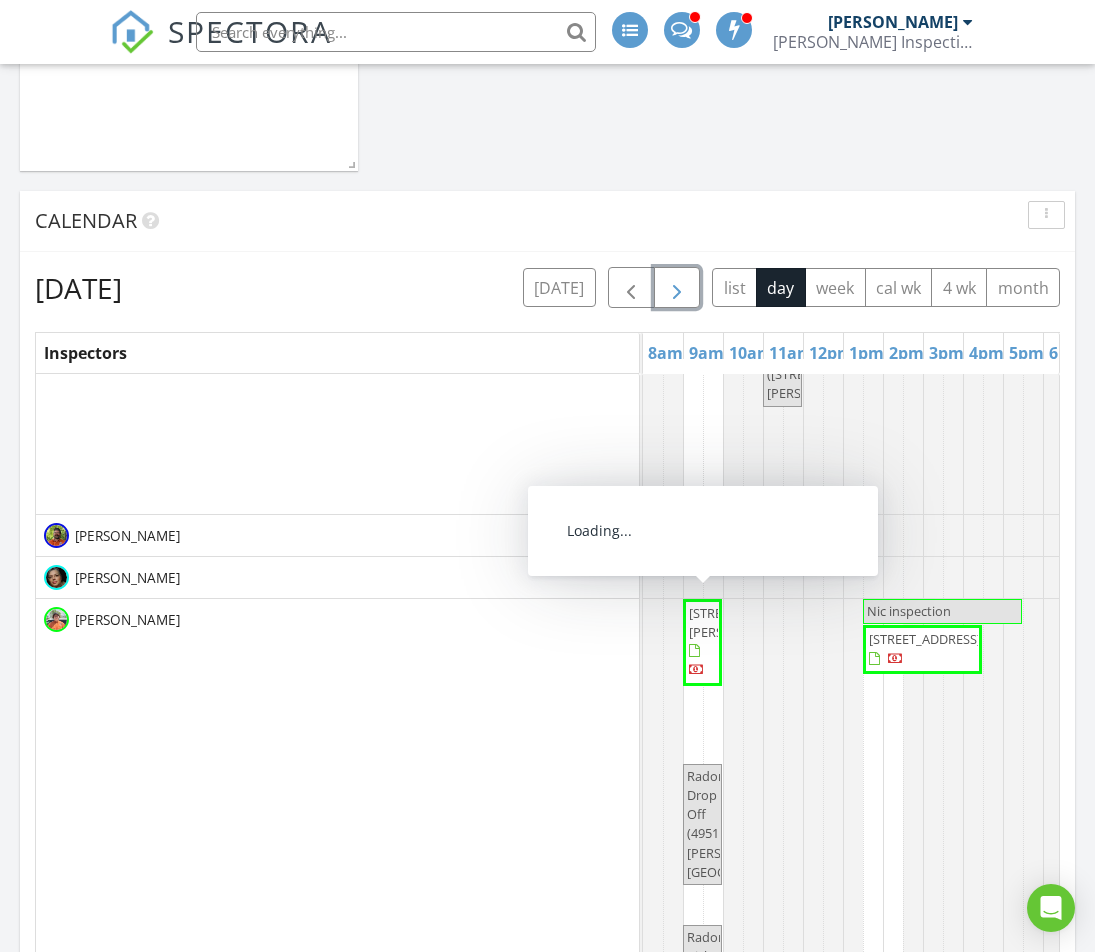 click on "4951 Fitz James Xing, Highland 62249" at bounding box center (745, 622) 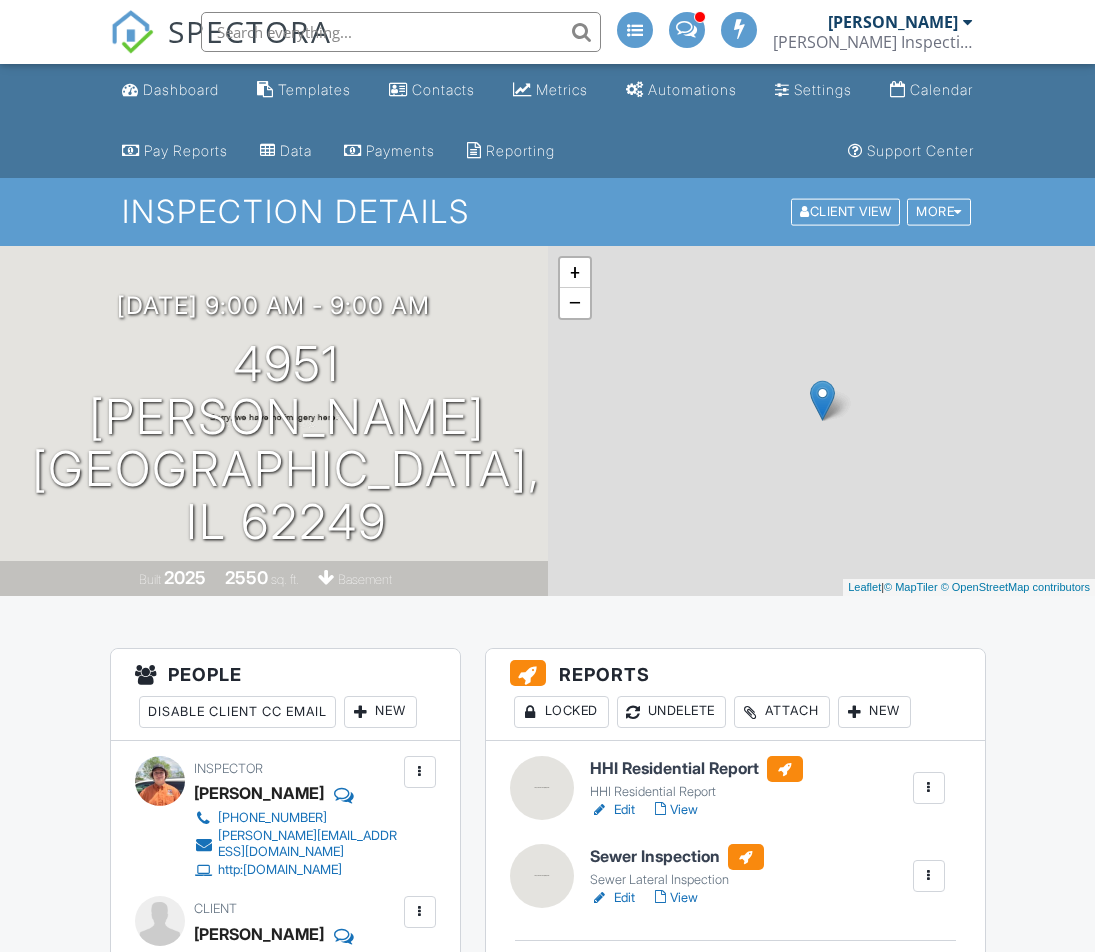 scroll, scrollTop: 1000, scrollLeft: 0, axis: vertical 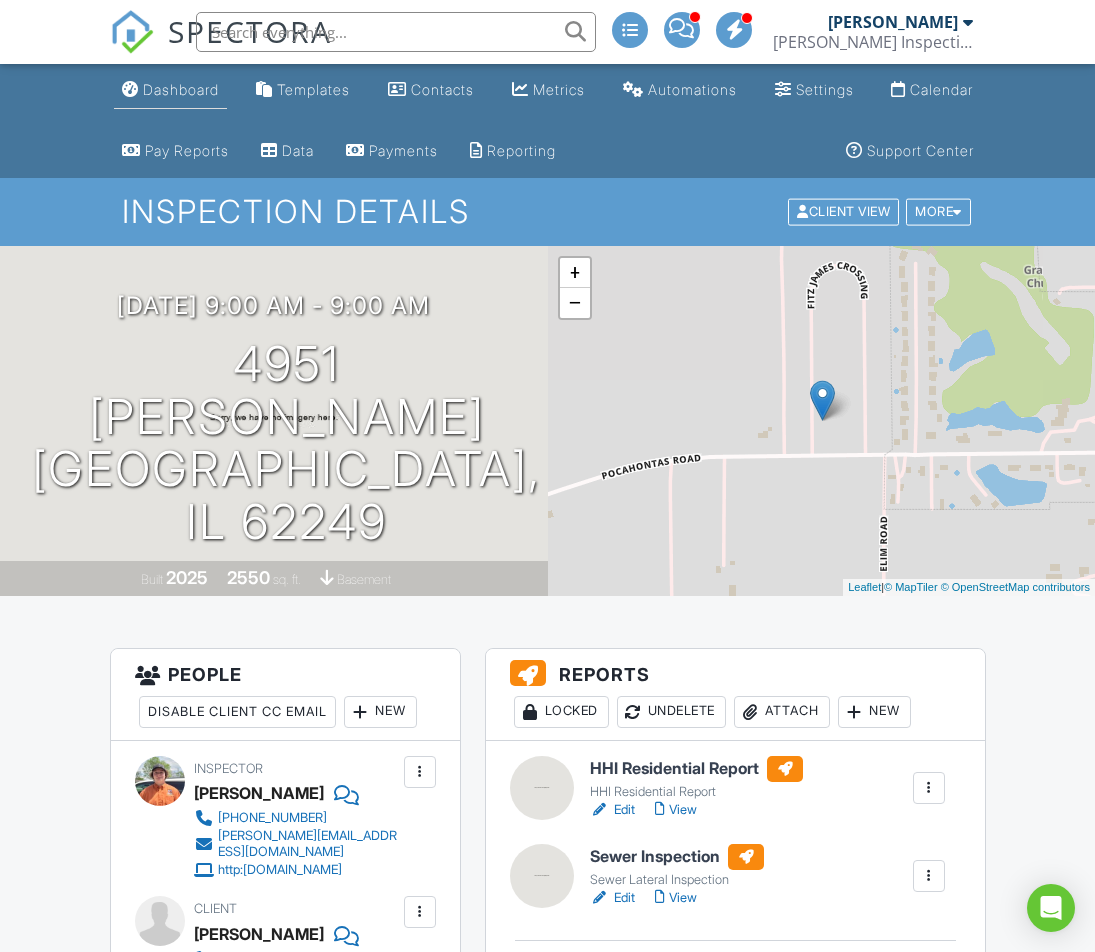 click on "Dashboard" at bounding box center (170, 90) 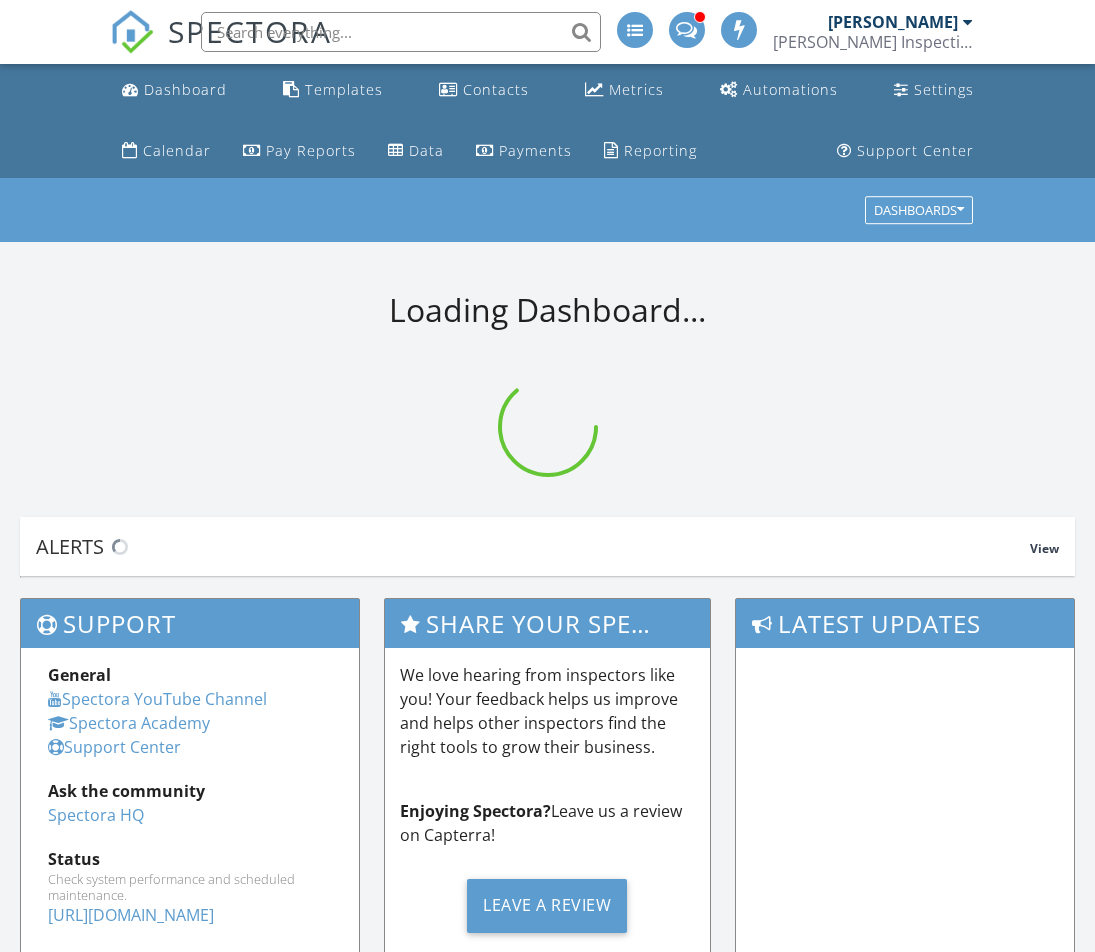 scroll, scrollTop: 0, scrollLeft: 0, axis: both 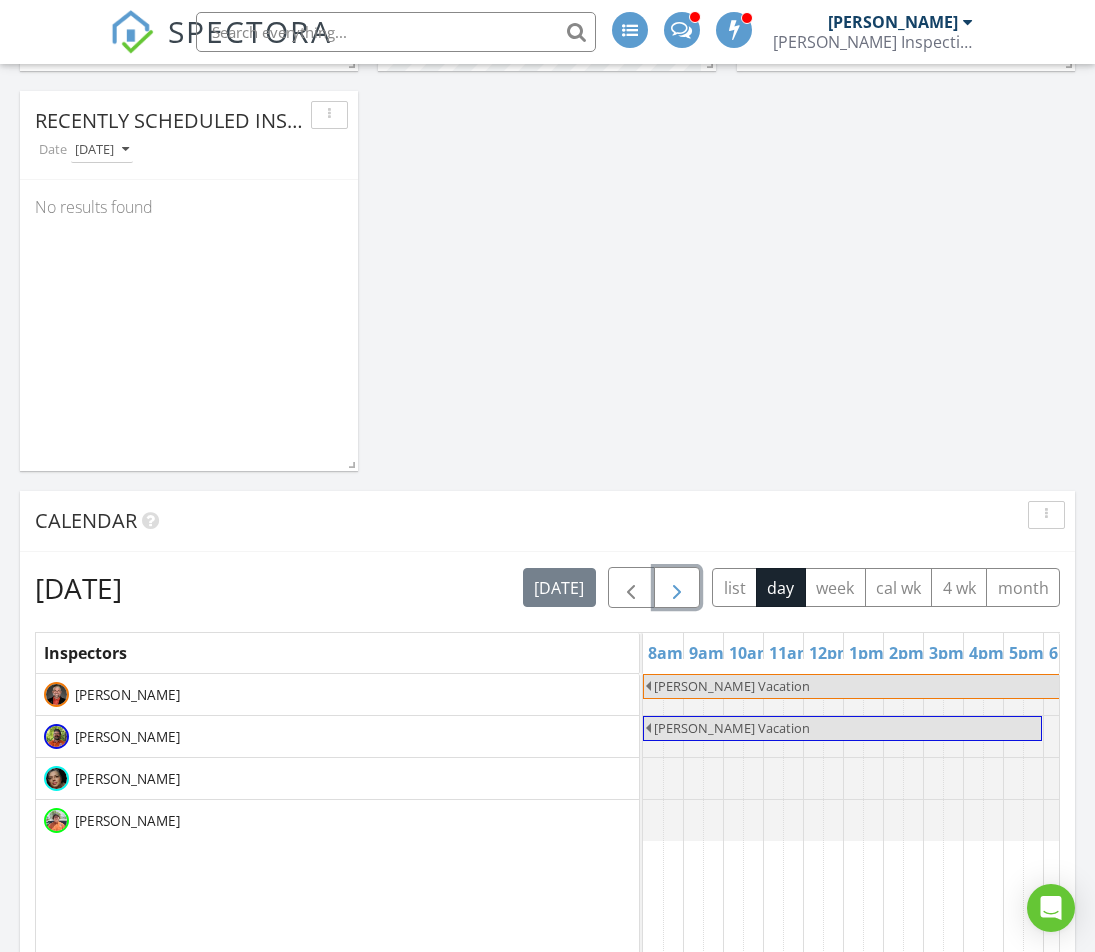 click at bounding box center (677, 588) 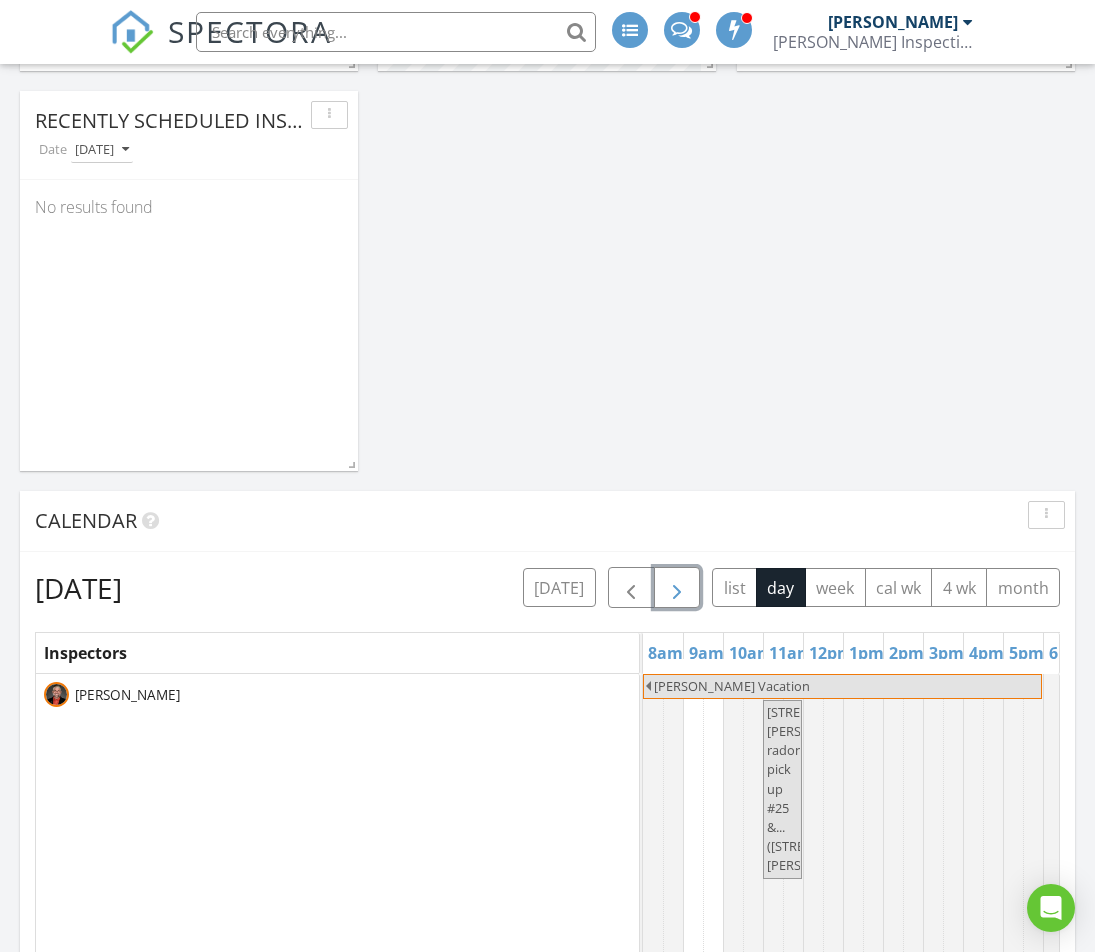 scroll, scrollTop: 84, scrollLeft: 0, axis: vertical 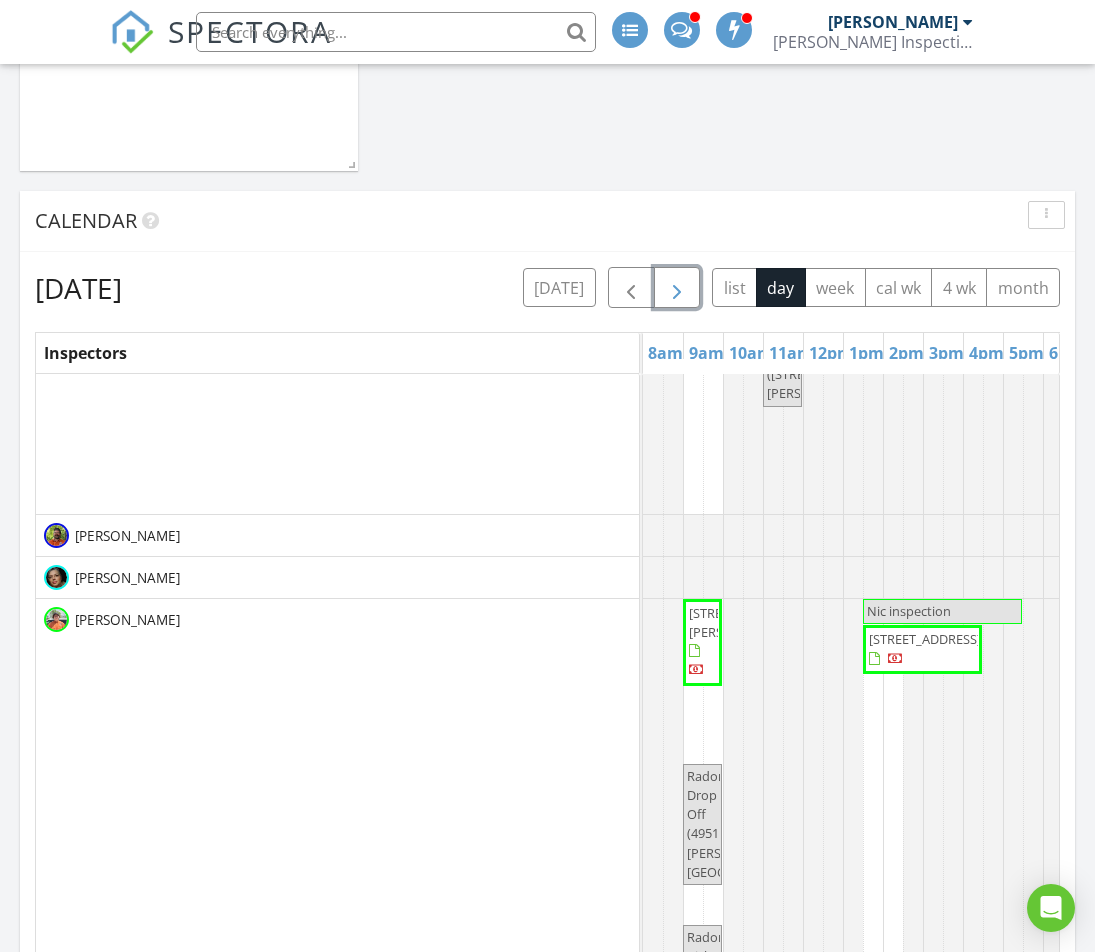 click on "[STREET_ADDRESS]" at bounding box center [925, 639] 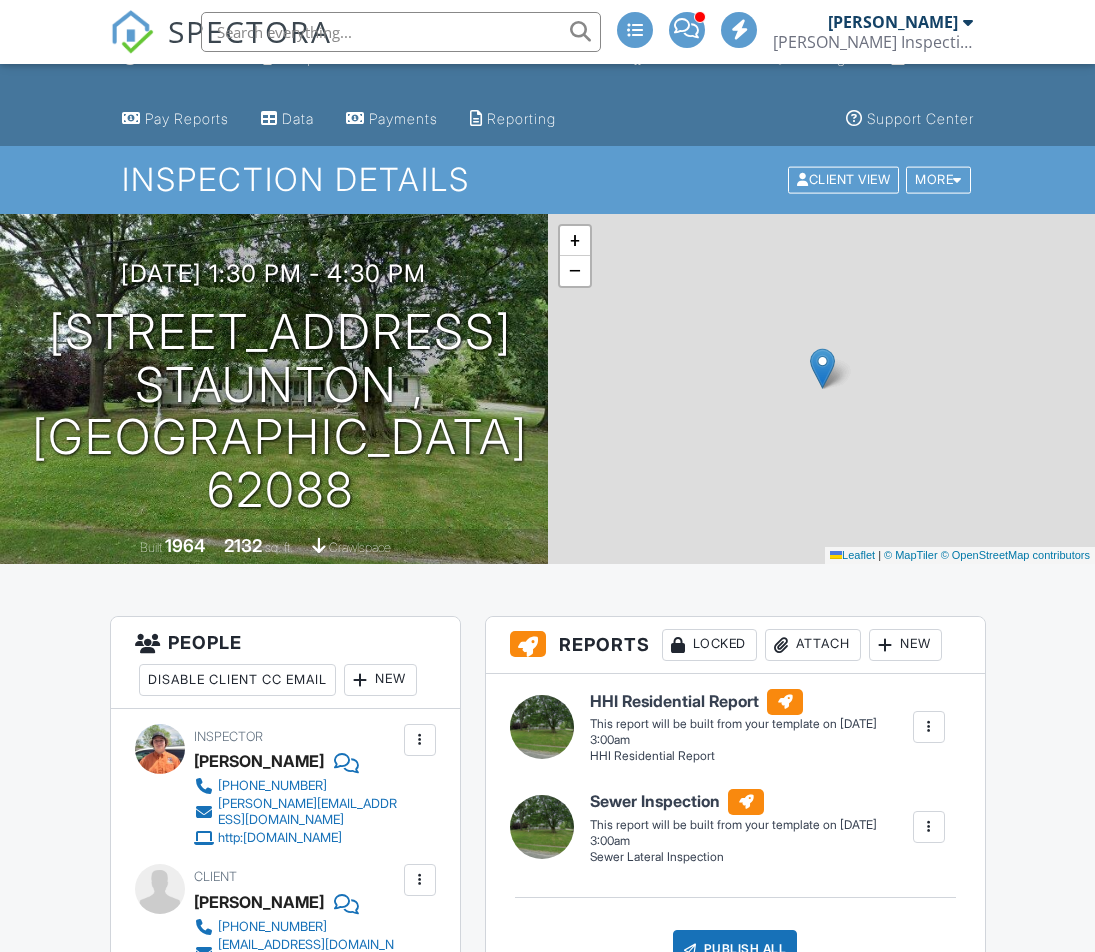 scroll, scrollTop: 300, scrollLeft: 0, axis: vertical 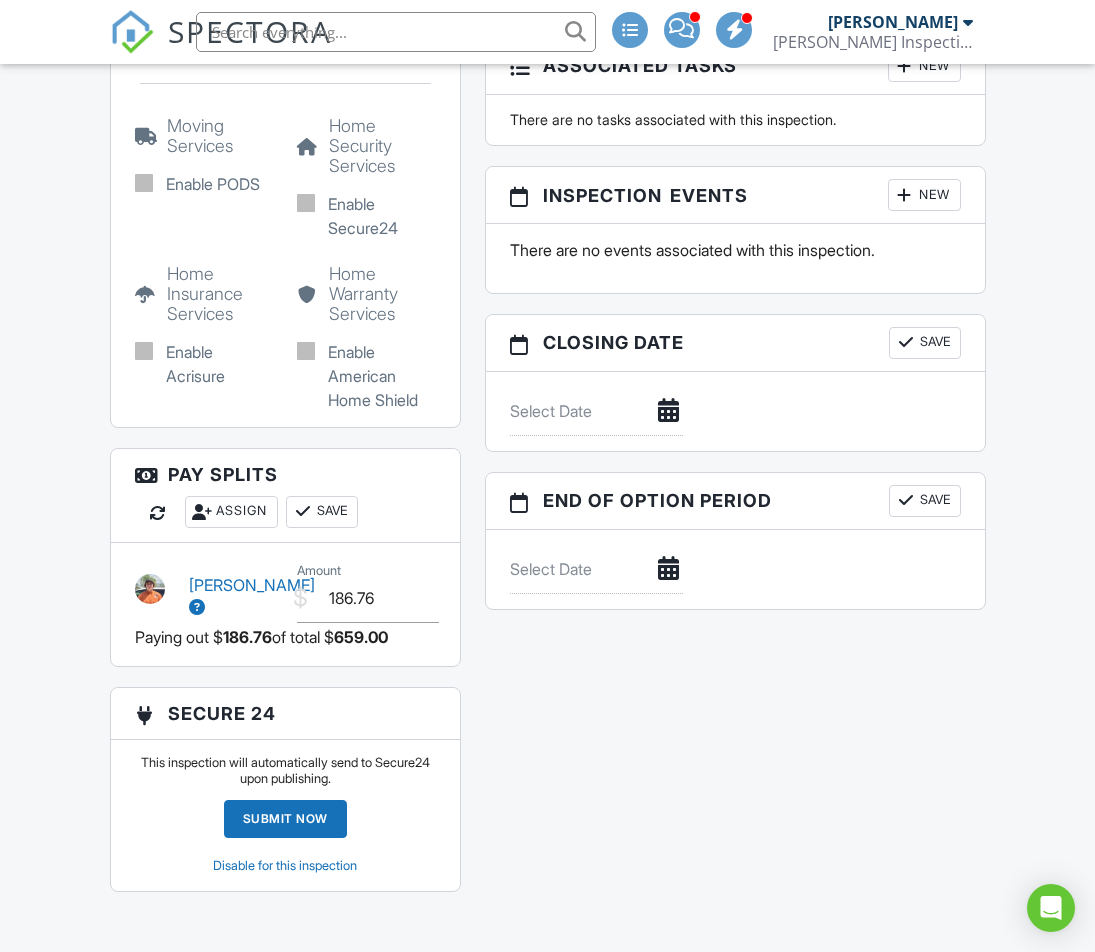 click on "All emails and texts are disabled for this inspection!
All emails and texts have been disabled for this inspection. This may have happened due to someone manually disabling them or this inspection being unconfirmed when it was scheduled. To re-enable emails and texts for this inspection, click the button below.
Turn on emails and texts
Reports
Locked
Attach
New
HHI Residential Report
HHI Residential Report
Edit
View
HHI Residential Report
HHI Residential Report
This report will be built from your template on [DATE]  3:00am
Quick Publish
Copy
Build Now
[GEOGRAPHIC_DATA]
Sewer Inspection
Sewer Lateral Inspection
Edit
View
Sewer Inspection
Sewer Lateral Inspection
This report will be built from your template on [DATE]  3:00am
Quick Publish
Copy
Build Now" at bounding box center (548, -320) 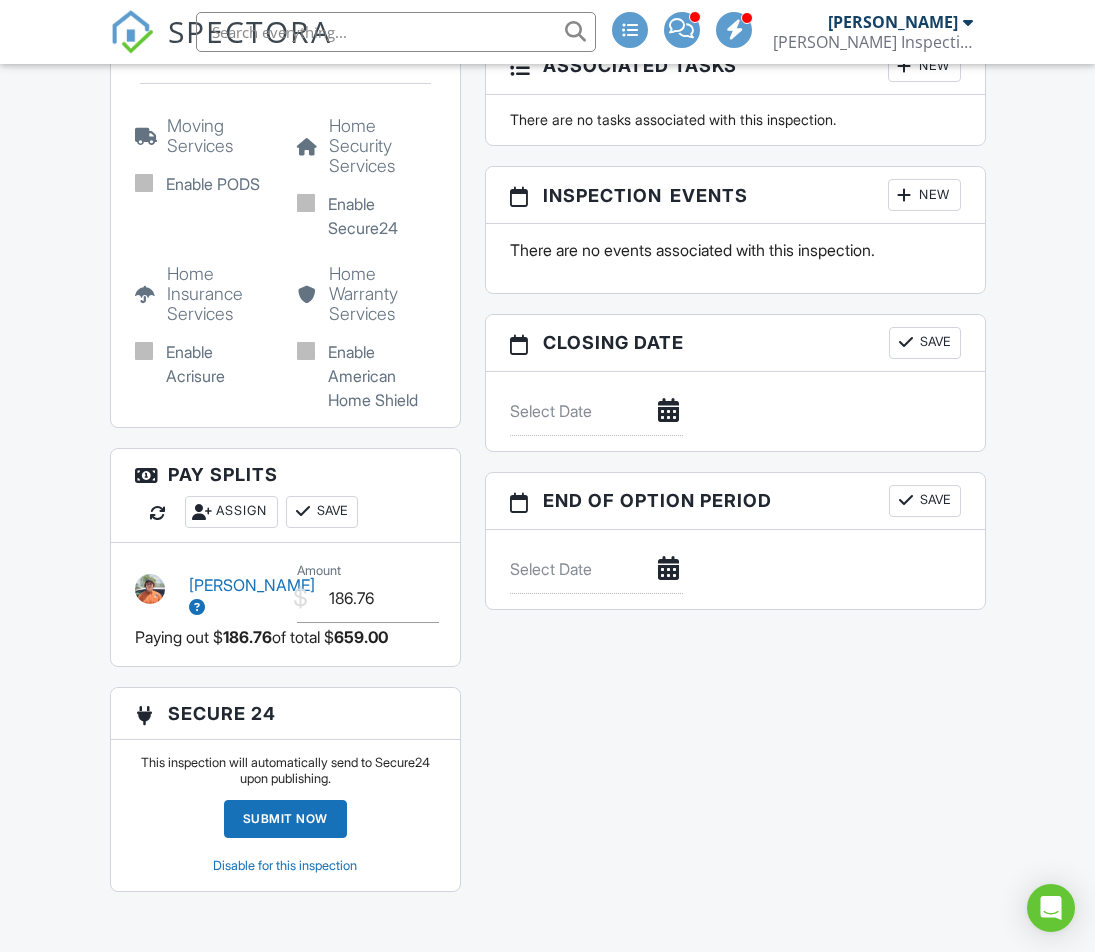 click on "[PERSON_NAME] Inspections" at bounding box center [873, 42] 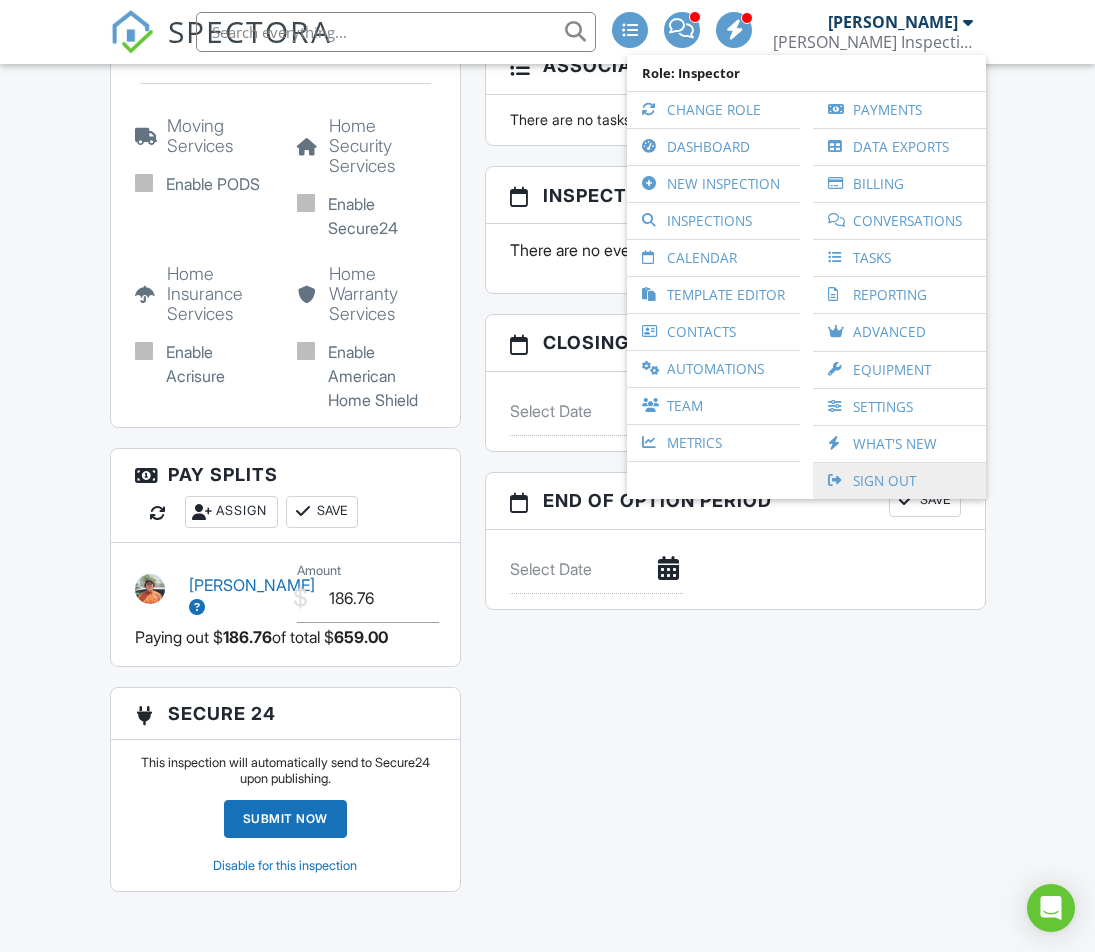 click on "Sign Out" at bounding box center [899, 481] 